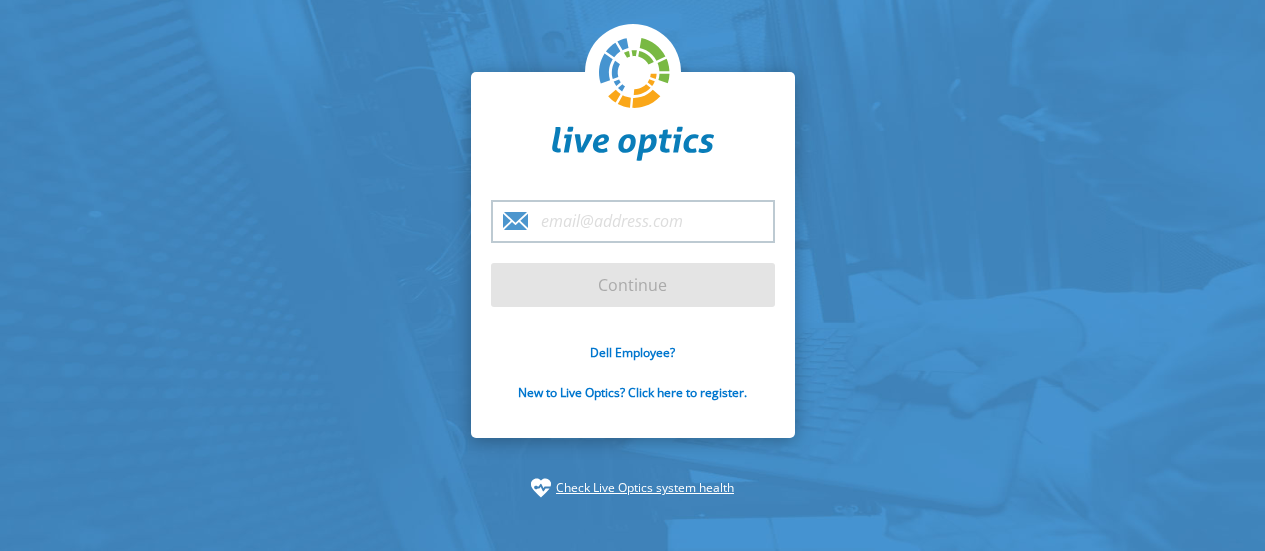 scroll, scrollTop: 0, scrollLeft: 0, axis: both 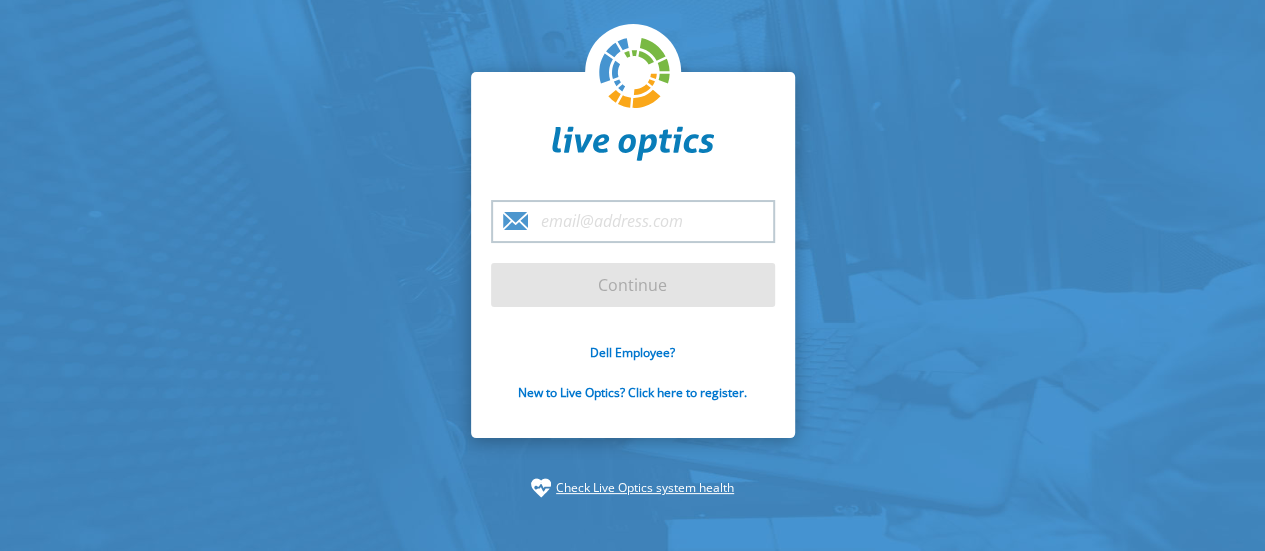 click at bounding box center (633, 221) 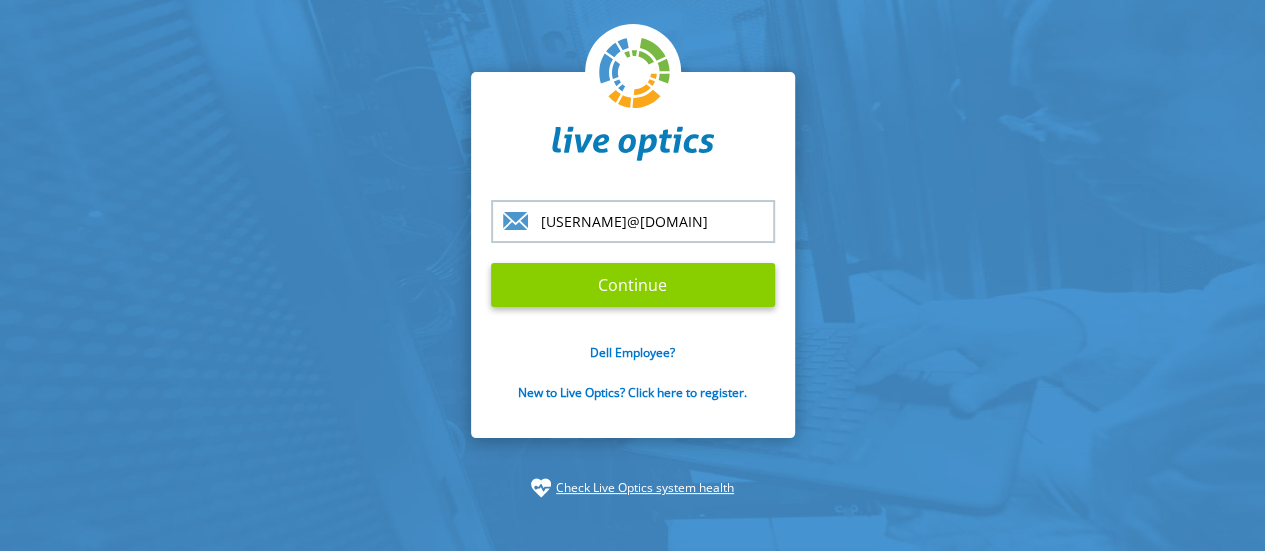 click on "Continue" at bounding box center (633, 285) 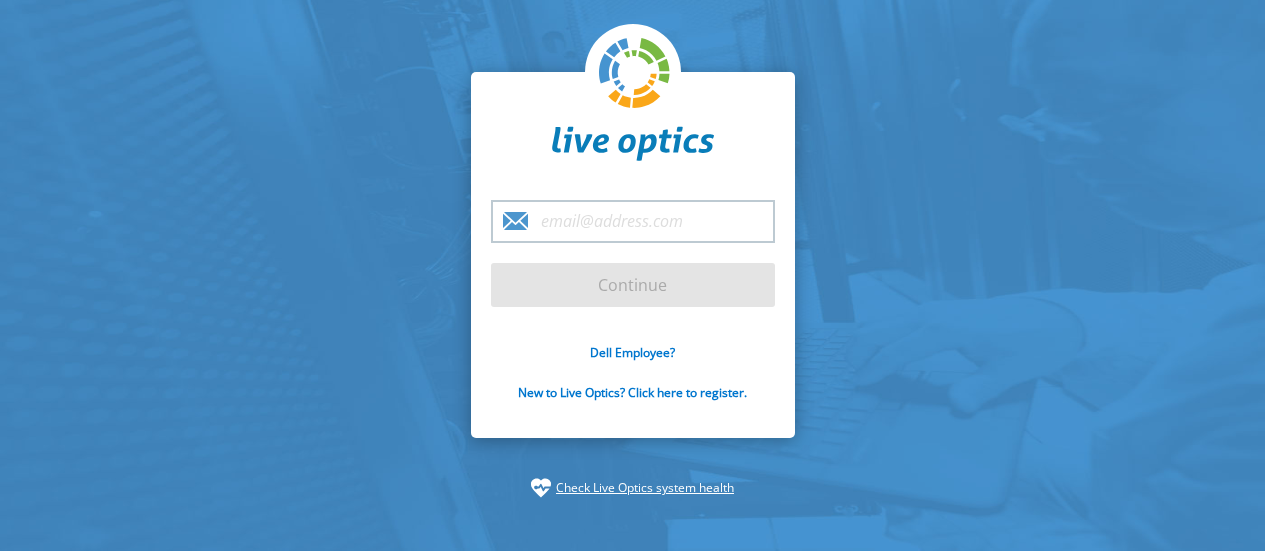scroll, scrollTop: 0, scrollLeft: 0, axis: both 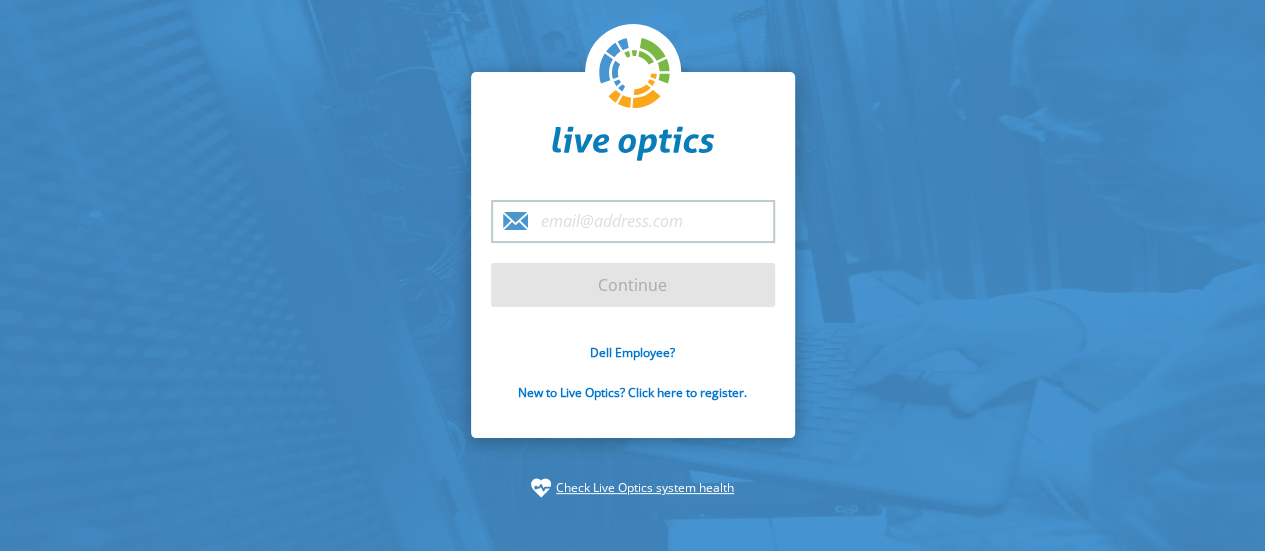 click at bounding box center (633, 221) 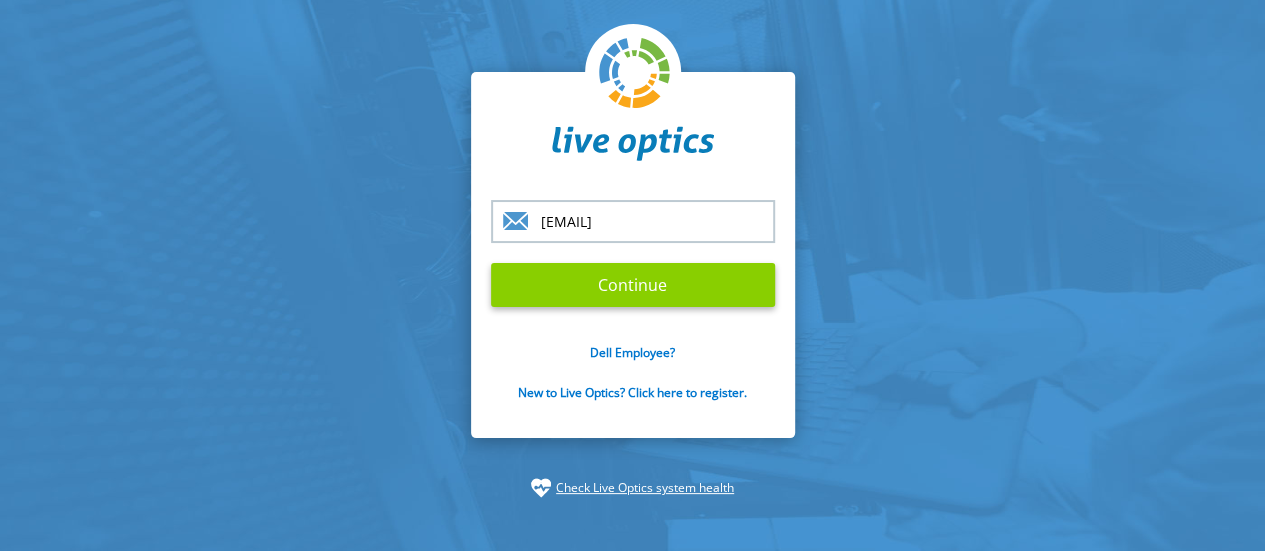 click on "Continue" at bounding box center (633, 285) 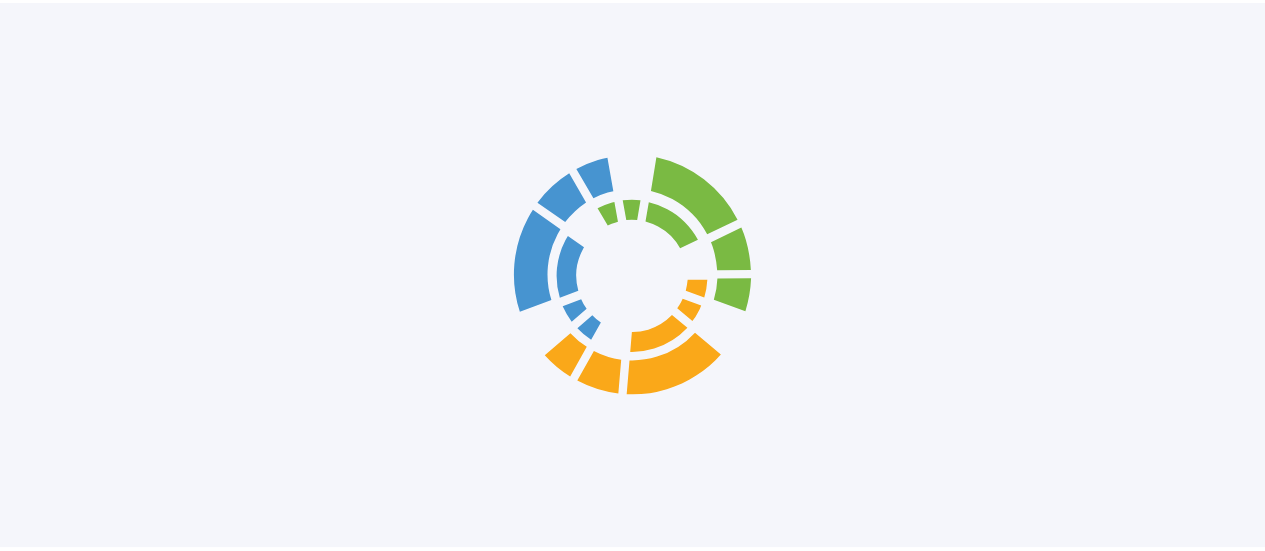 scroll, scrollTop: 0, scrollLeft: 0, axis: both 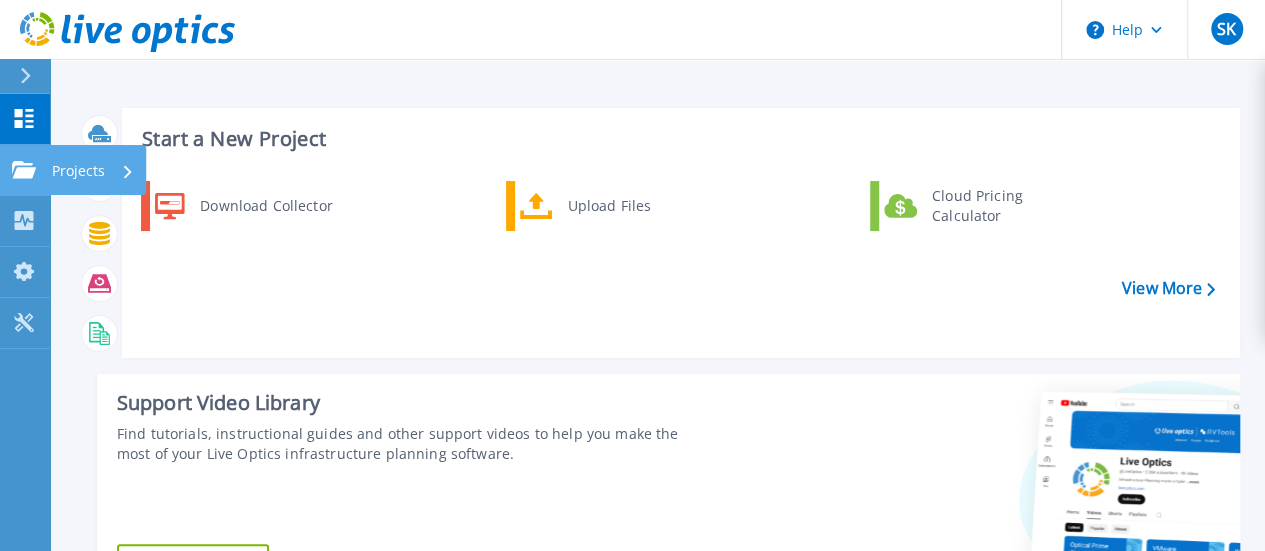 click on "Projects Projects" at bounding box center [25, 170] 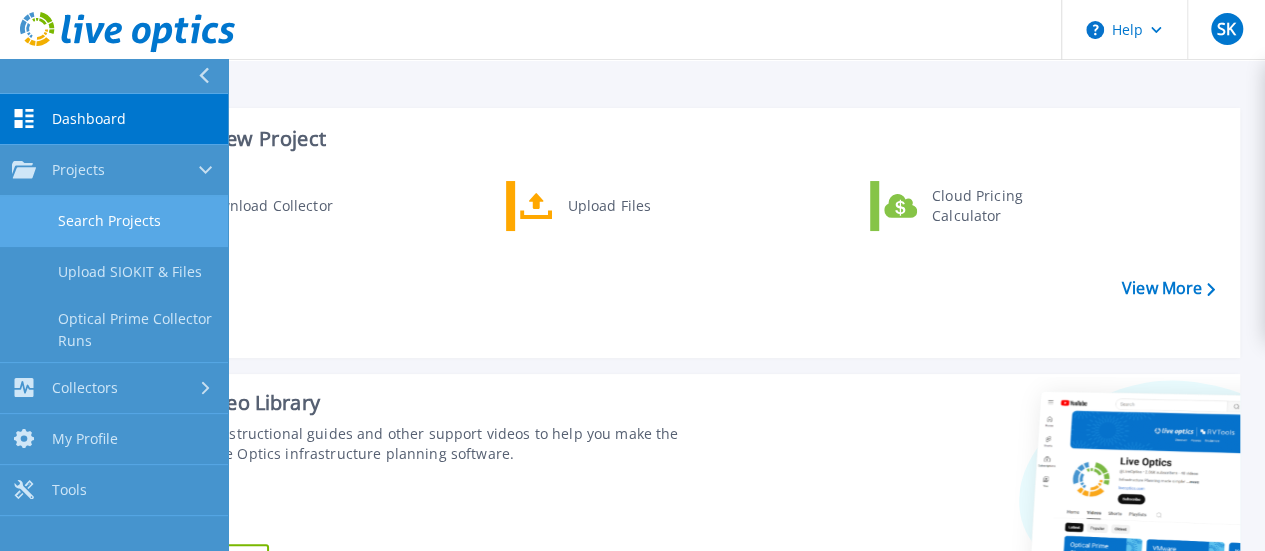 click on "Search Projects" at bounding box center [114, 221] 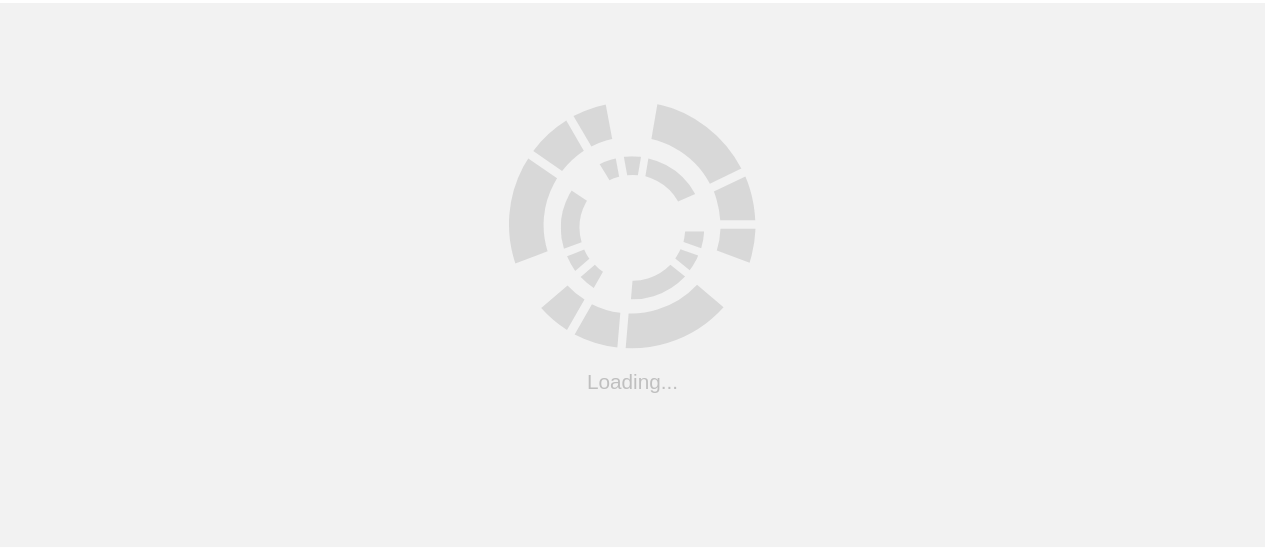 scroll, scrollTop: 0, scrollLeft: 0, axis: both 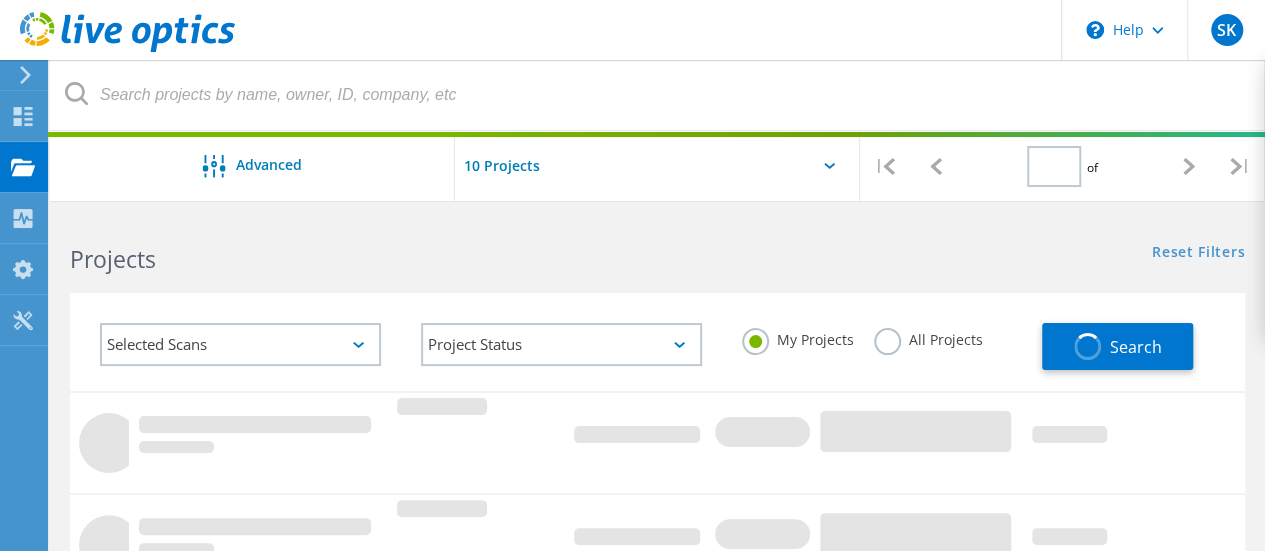 type on "1" 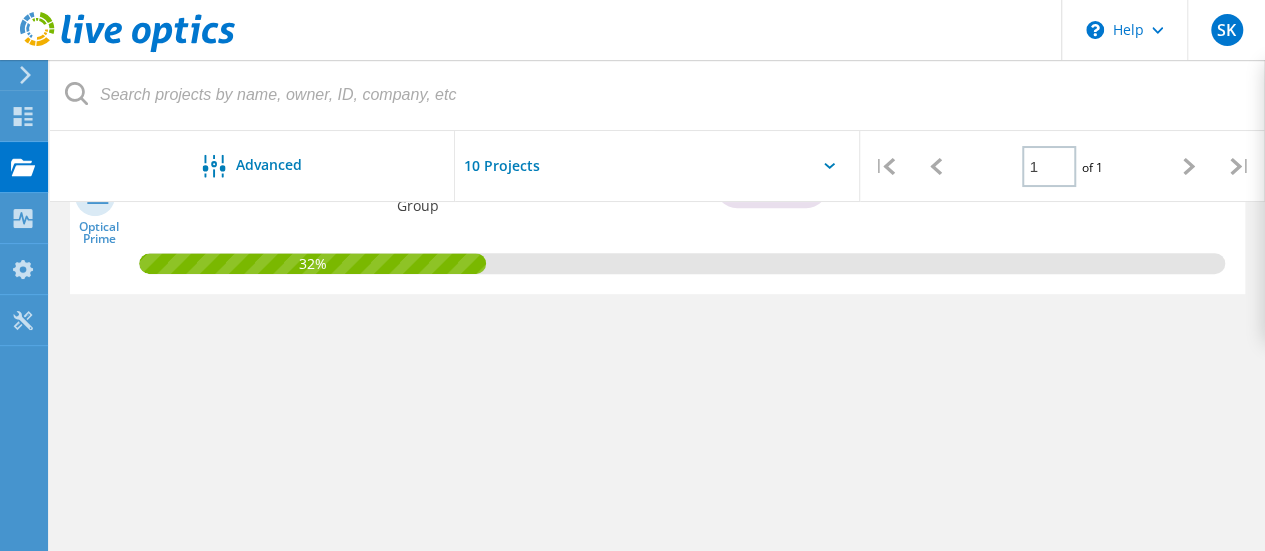 scroll, scrollTop: 100, scrollLeft: 0, axis: vertical 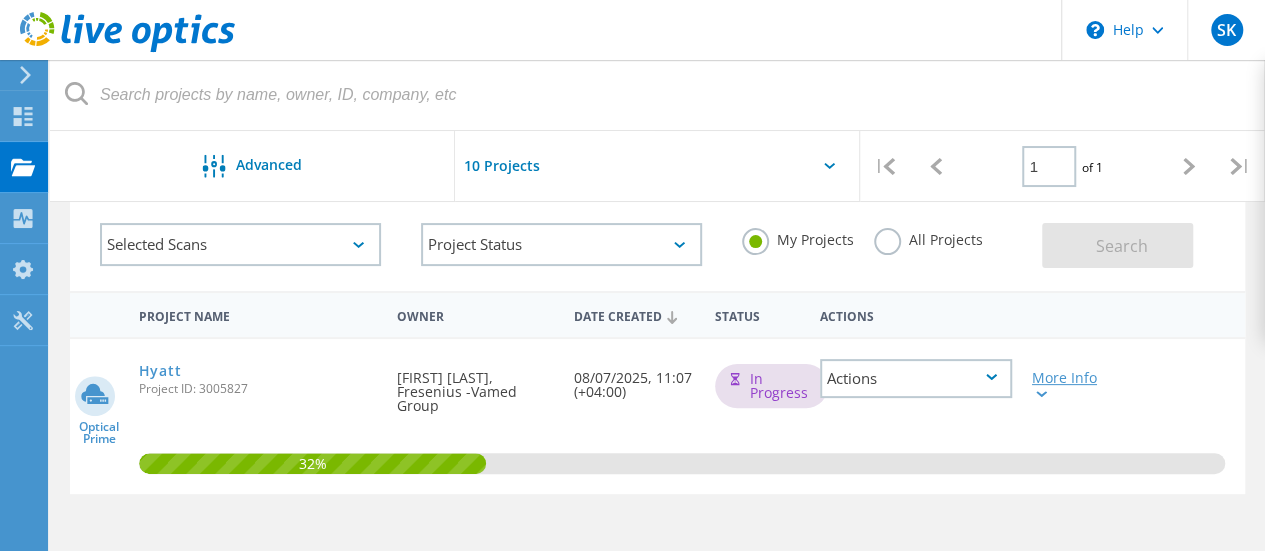 click 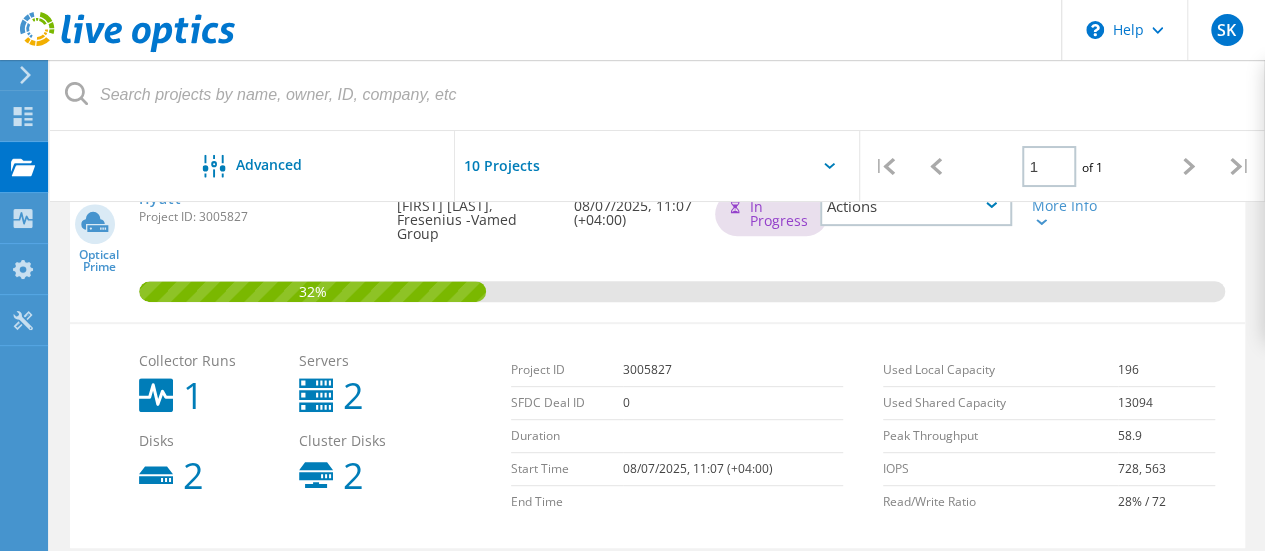 scroll, scrollTop: 300, scrollLeft: 0, axis: vertical 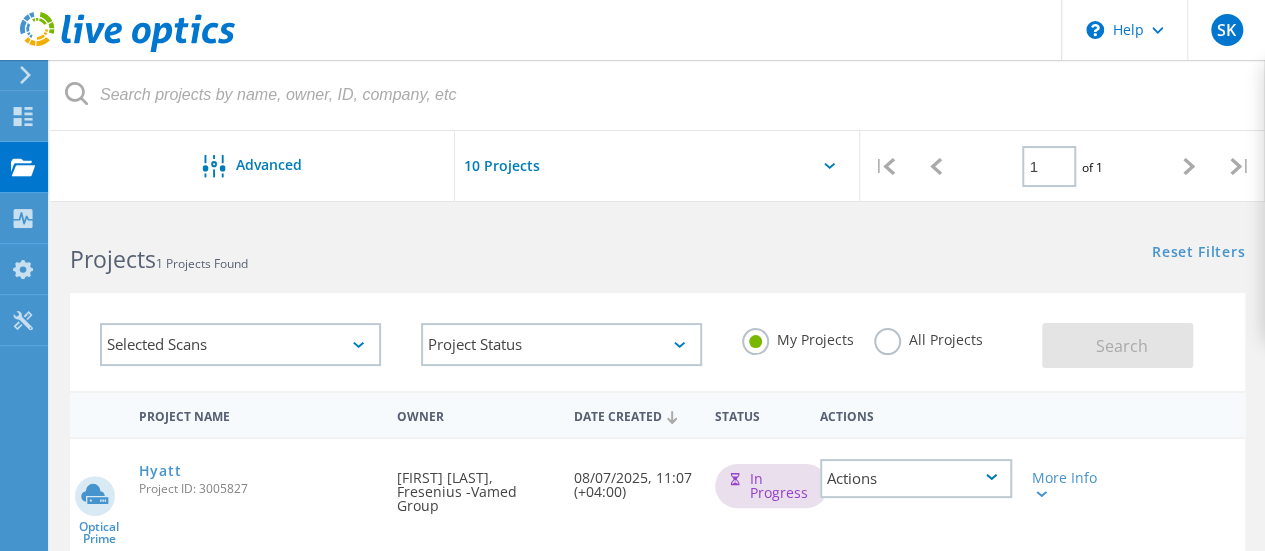 click 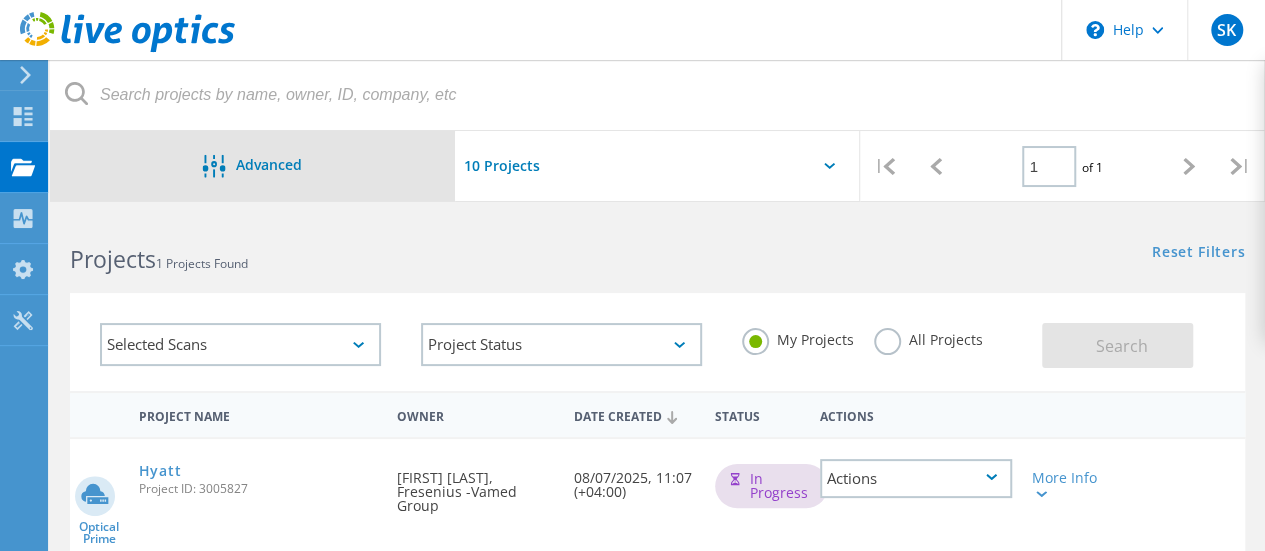 click on "Advanced" 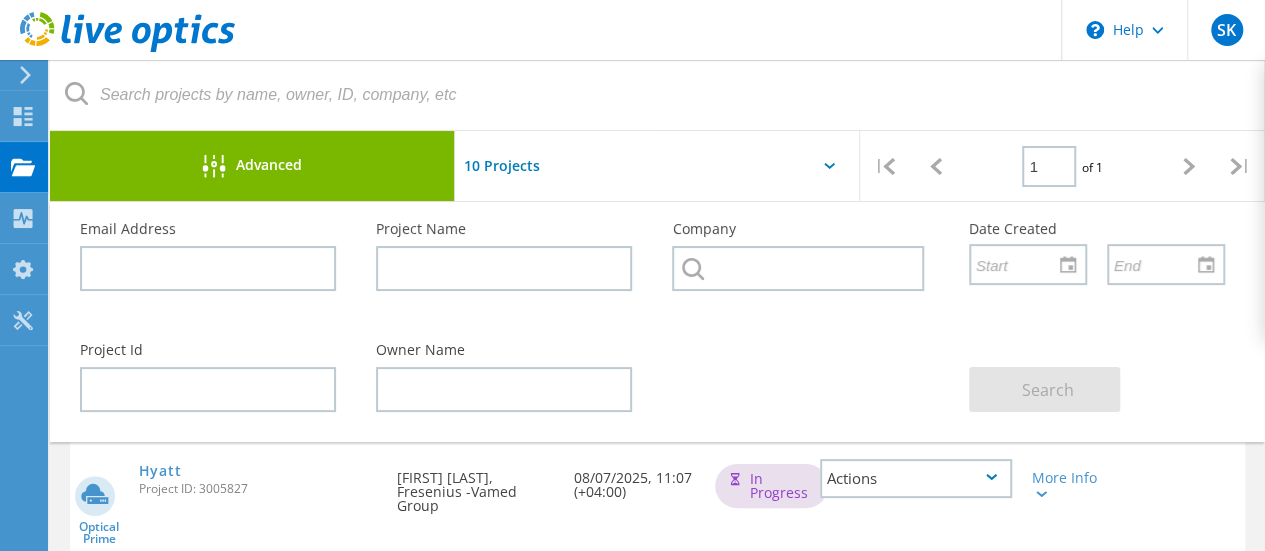 click 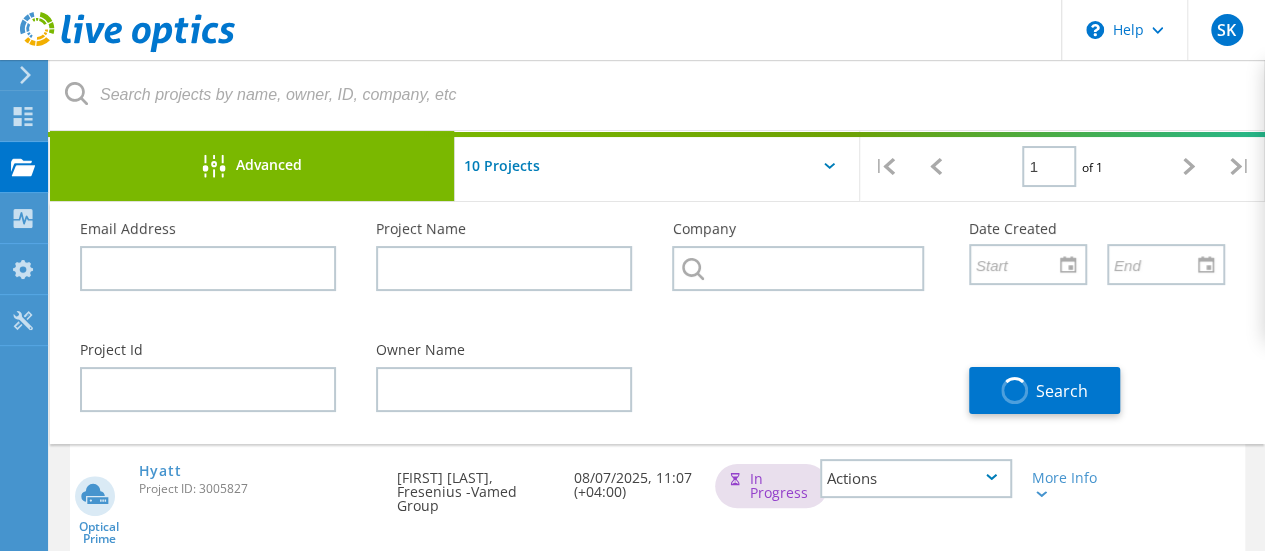 click on "Advanced" 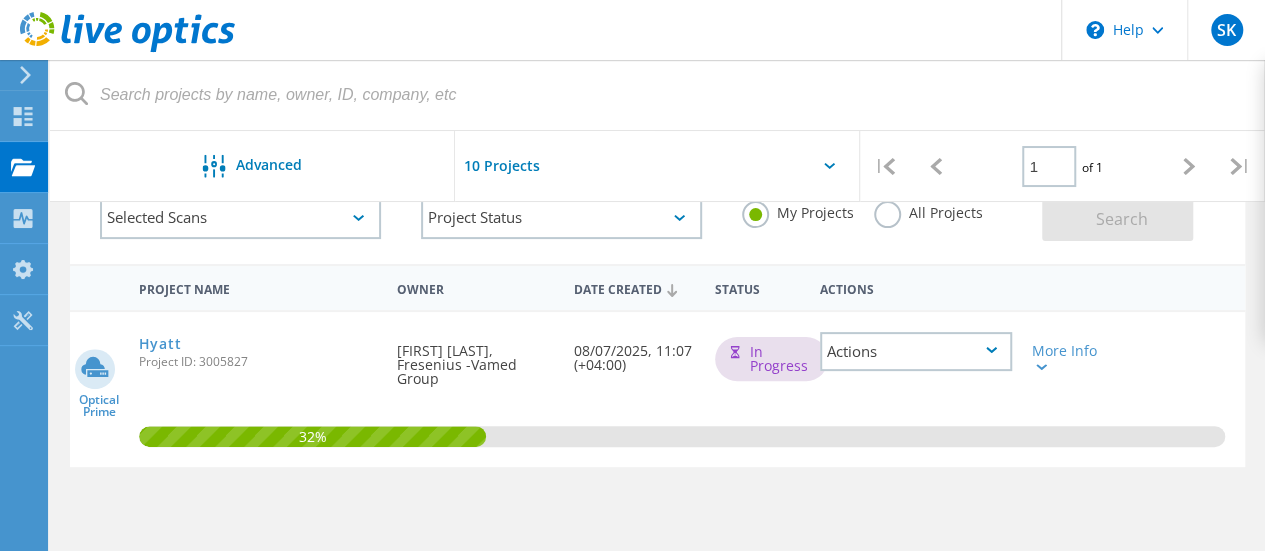 scroll, scrollTop: 100, scrollLeft: 0, axis: vertical 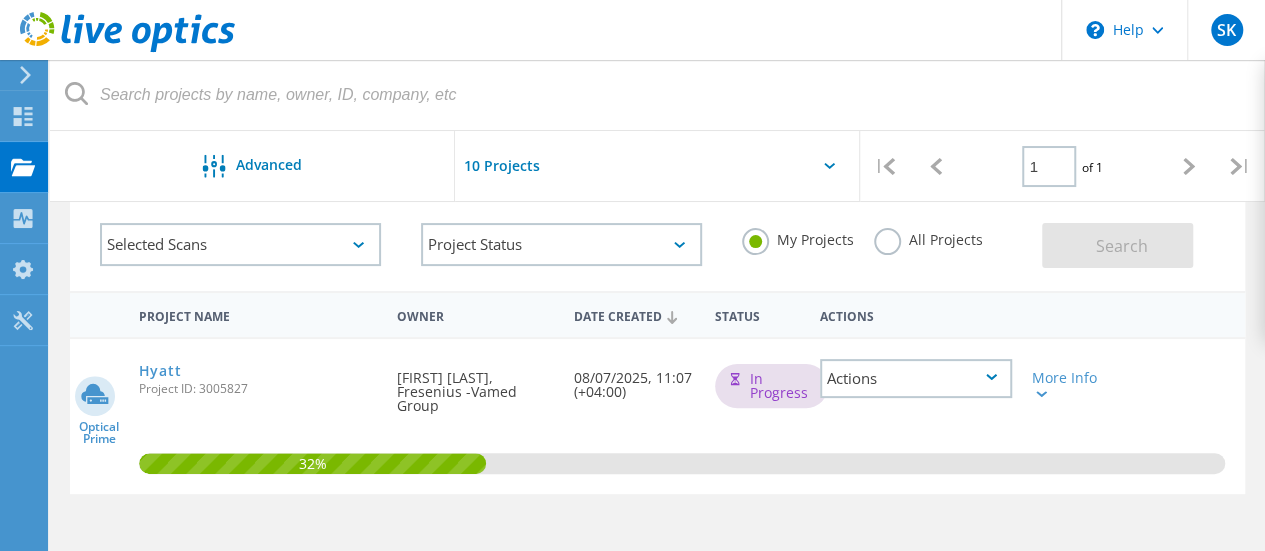 click on "Actions" 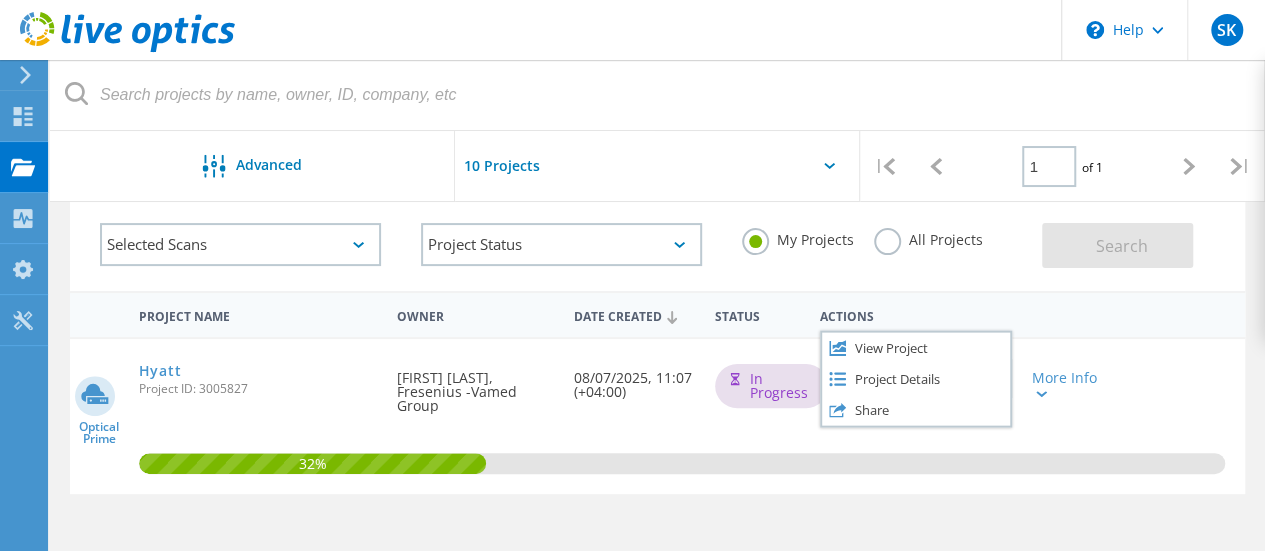 click 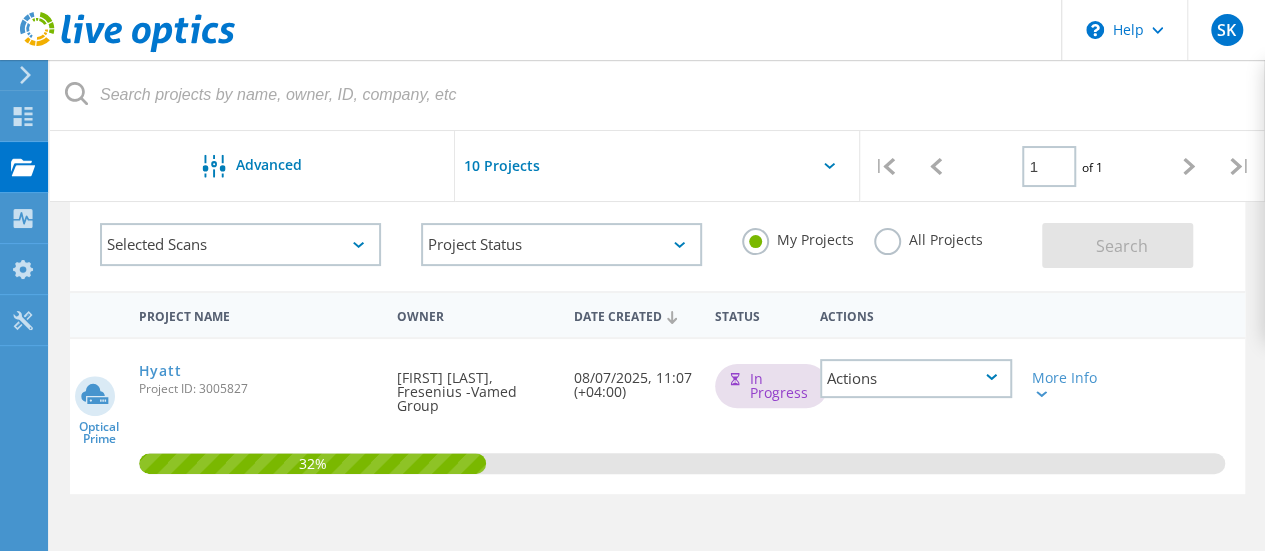 click at bounding box center (22, 75) 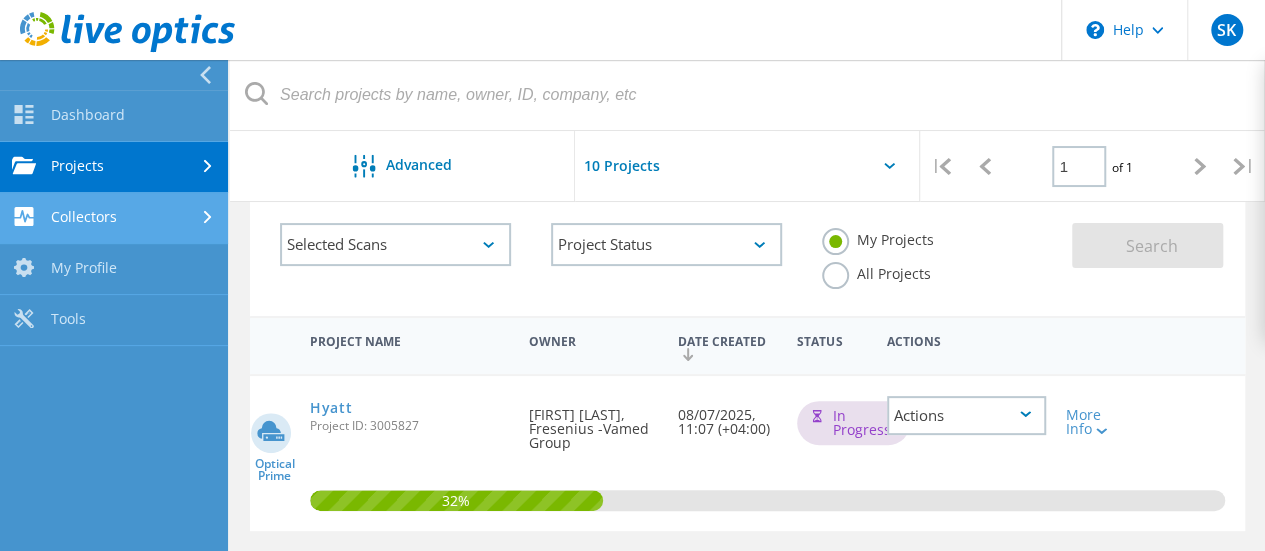 click on "Collectors" at bounding box center (114, 218) 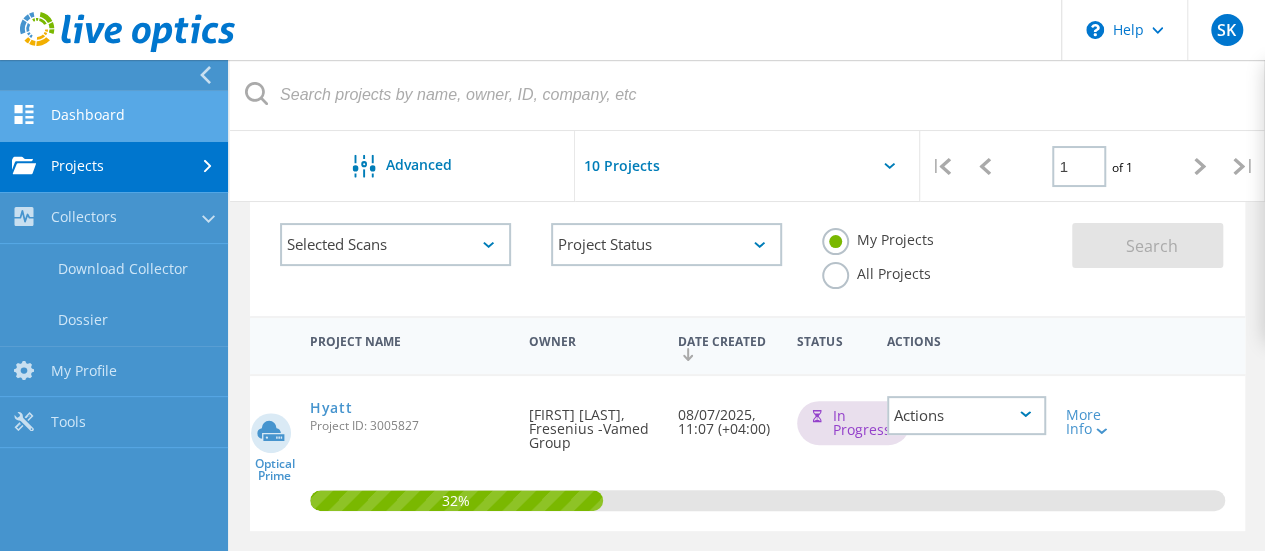 click on "Dashboard" at bounding box center (114, 116) 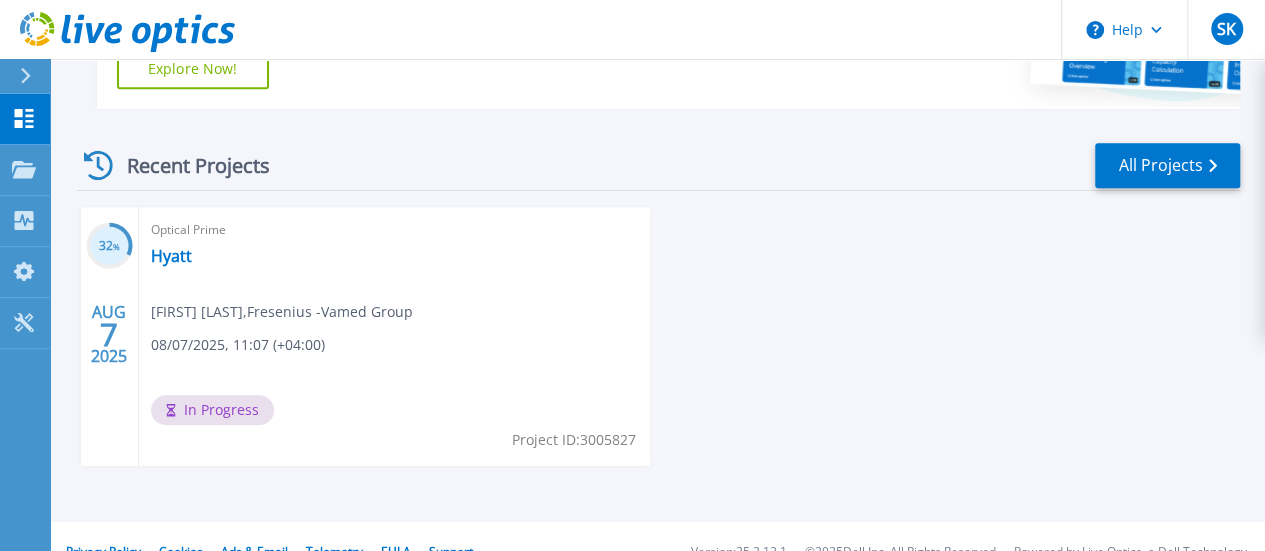 scroll, scrollTop: 526, scrollLeft: 0, axis: vertical 